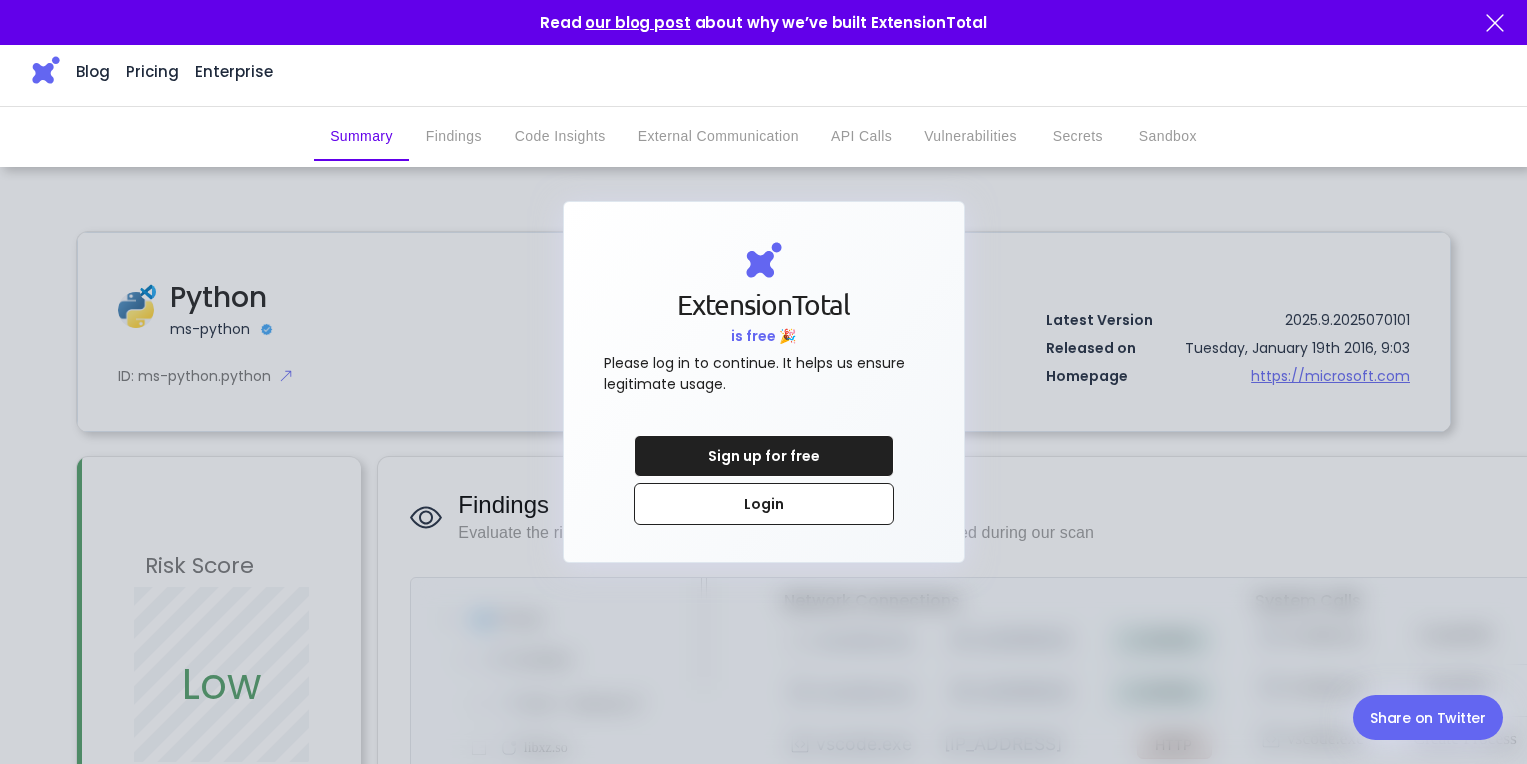 scroll, scrollTop: 0, scrollLeft: 0, axis: both 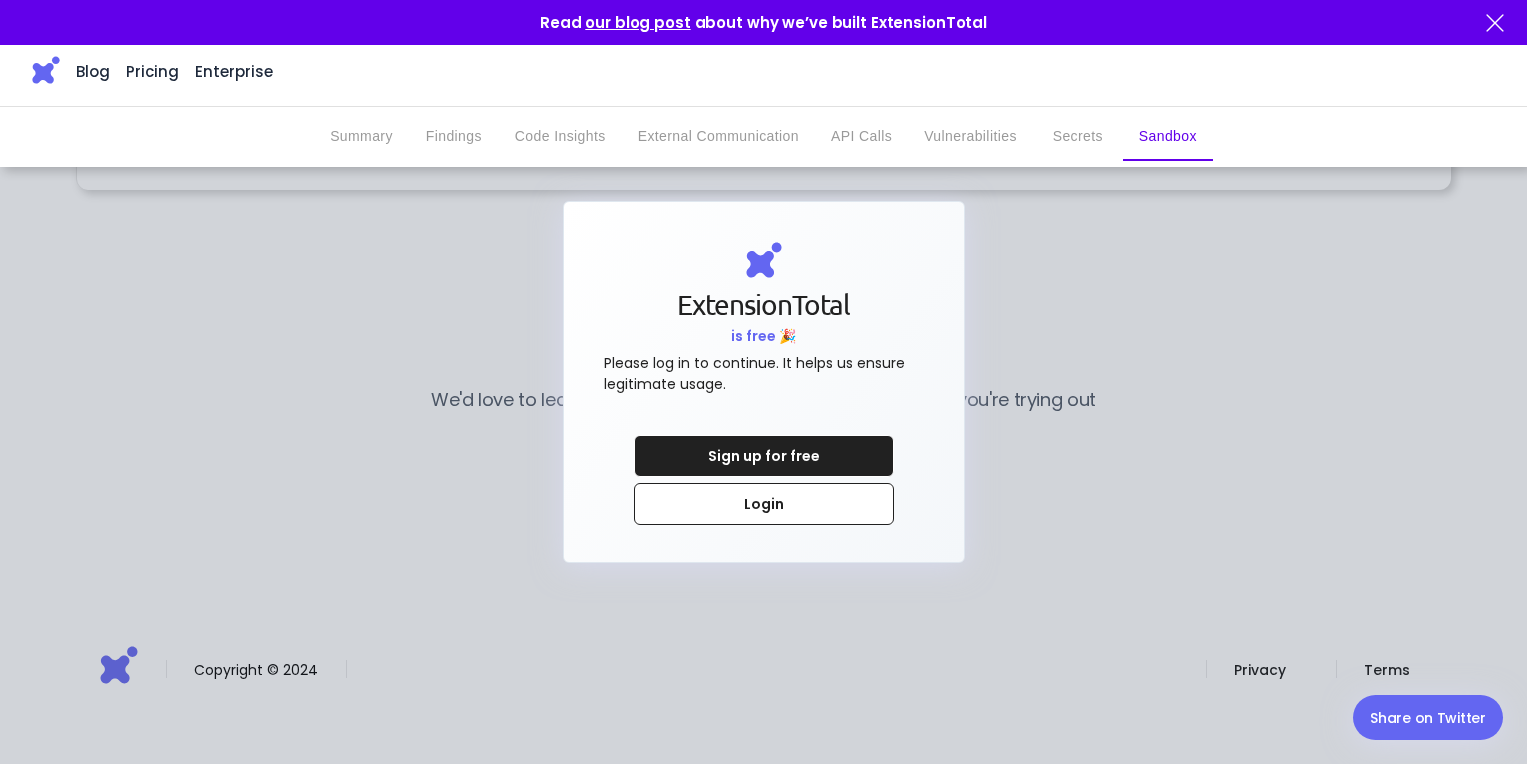 click on "Pricing" at bounding box center (152, 71) 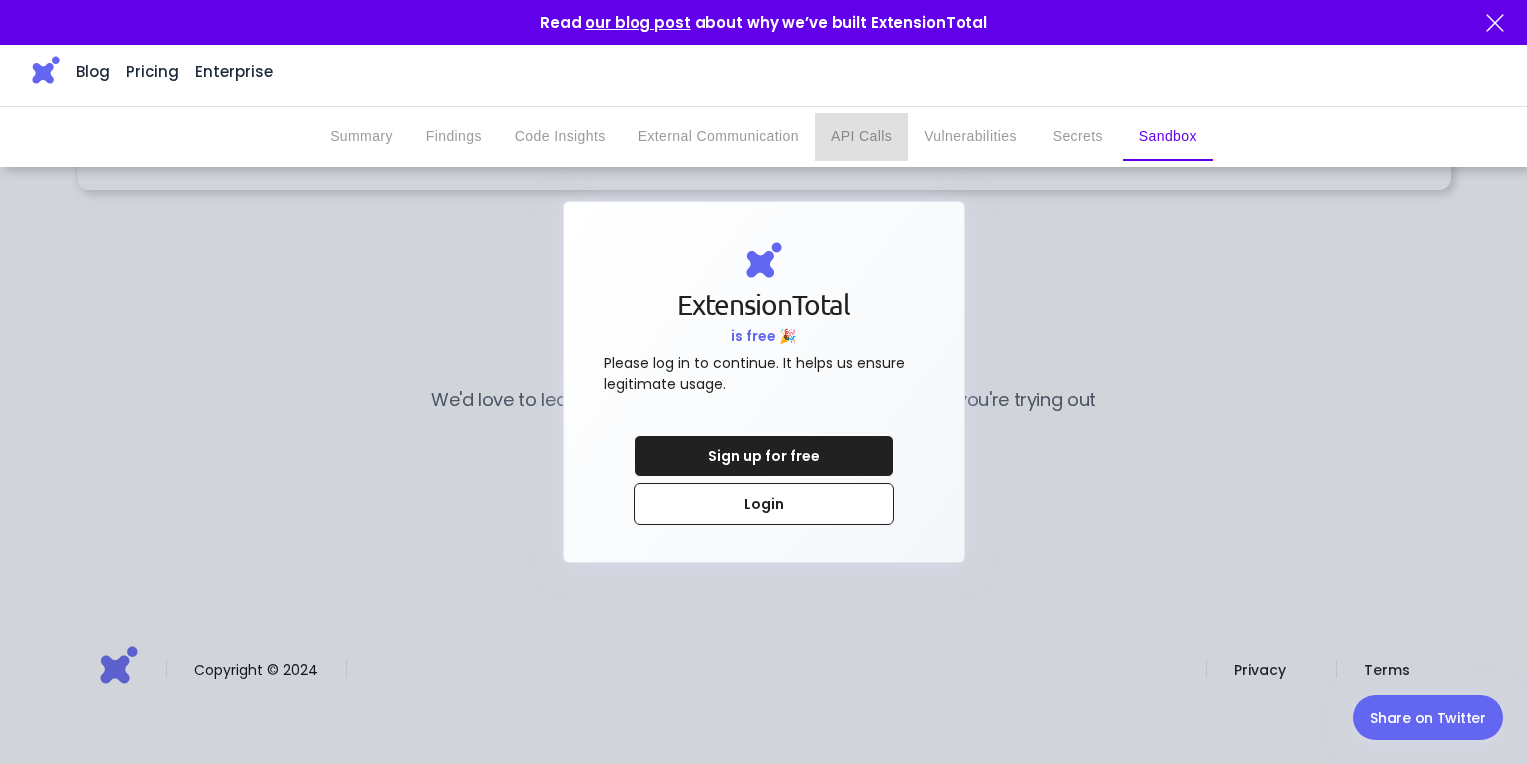 click on "API Calls" at bounding box center (861, 137) 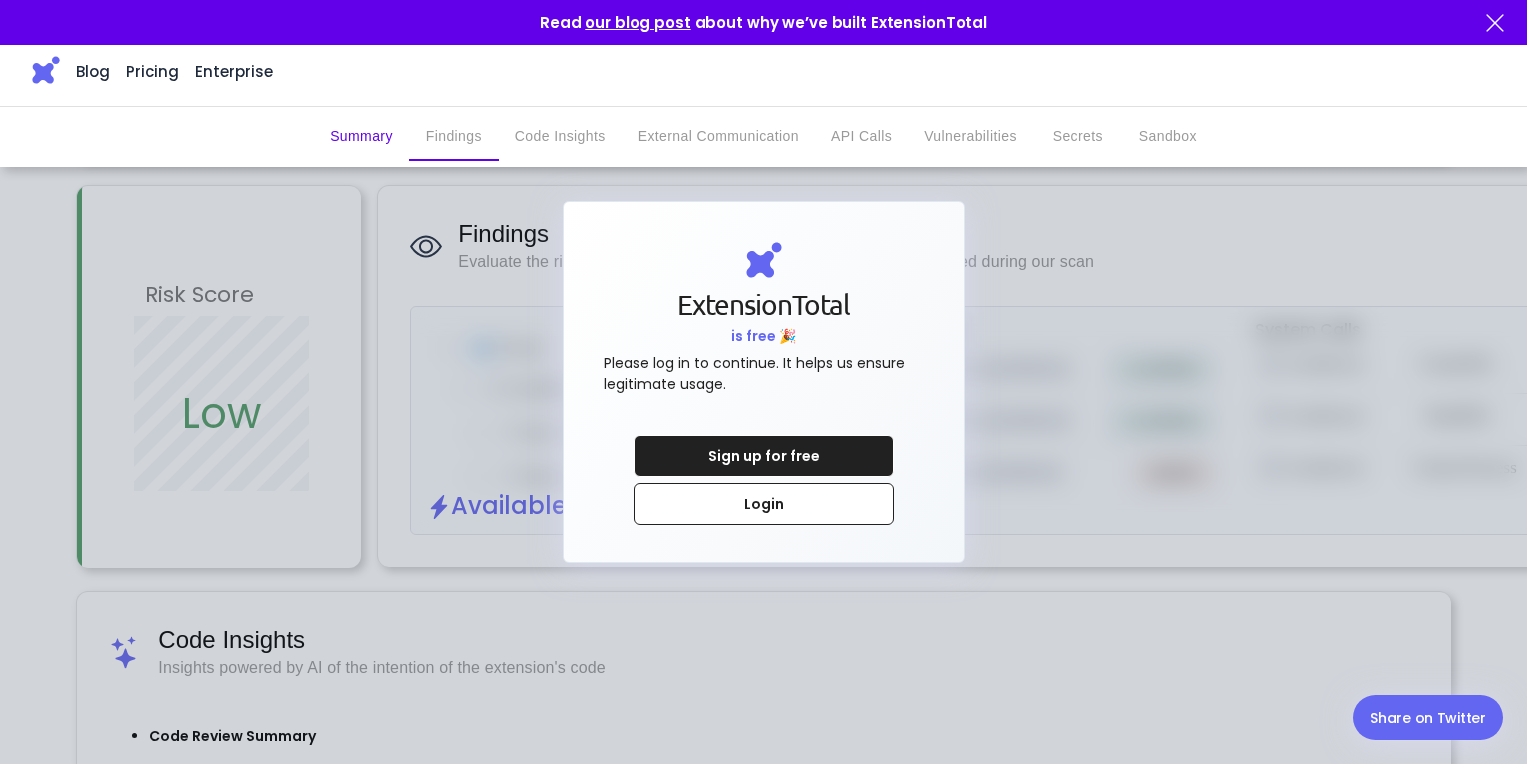 scroll, scrollTop: 0, scrollLeft: 0, axis: both 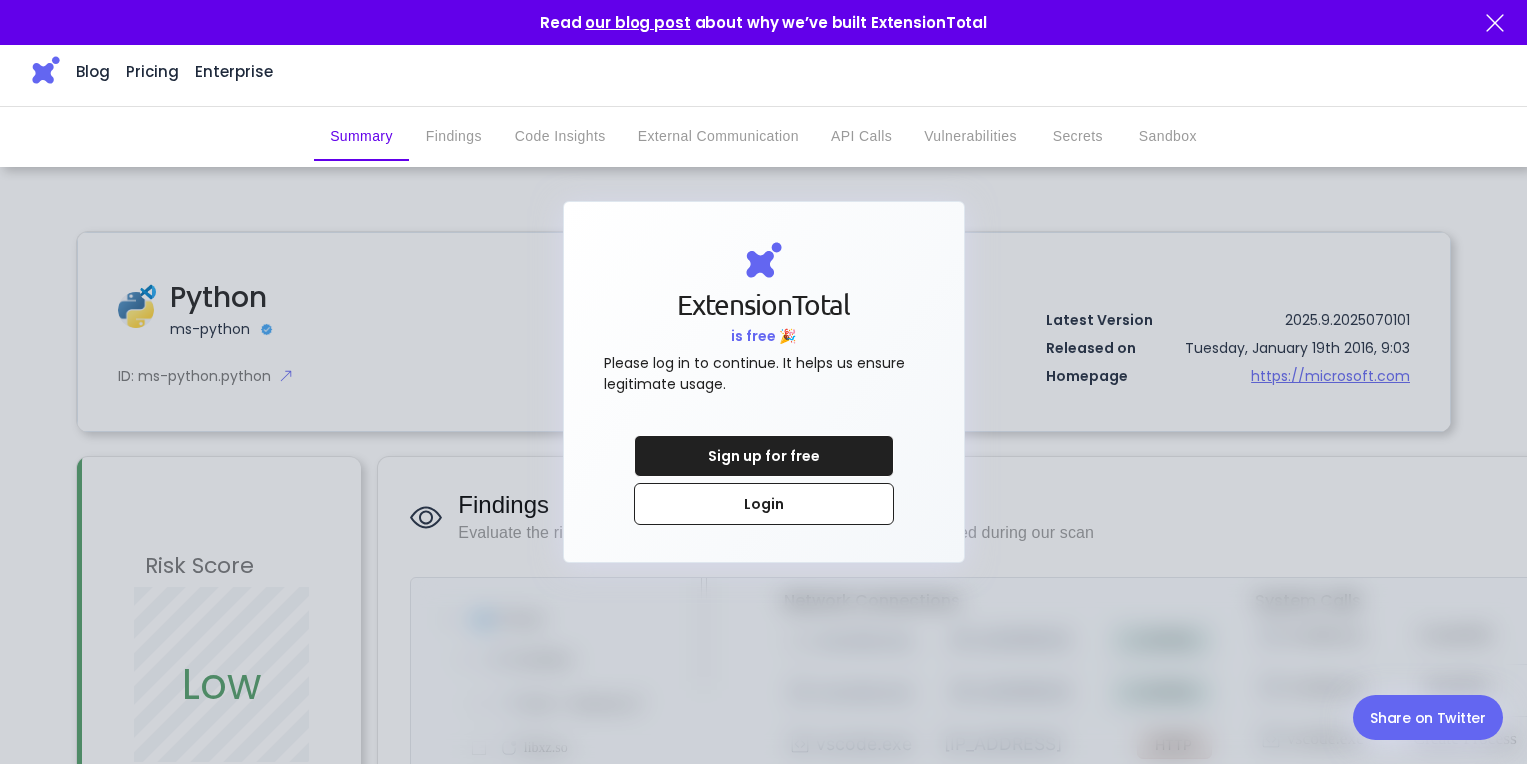 click on "our blog post" at bounding box center (637, 22) 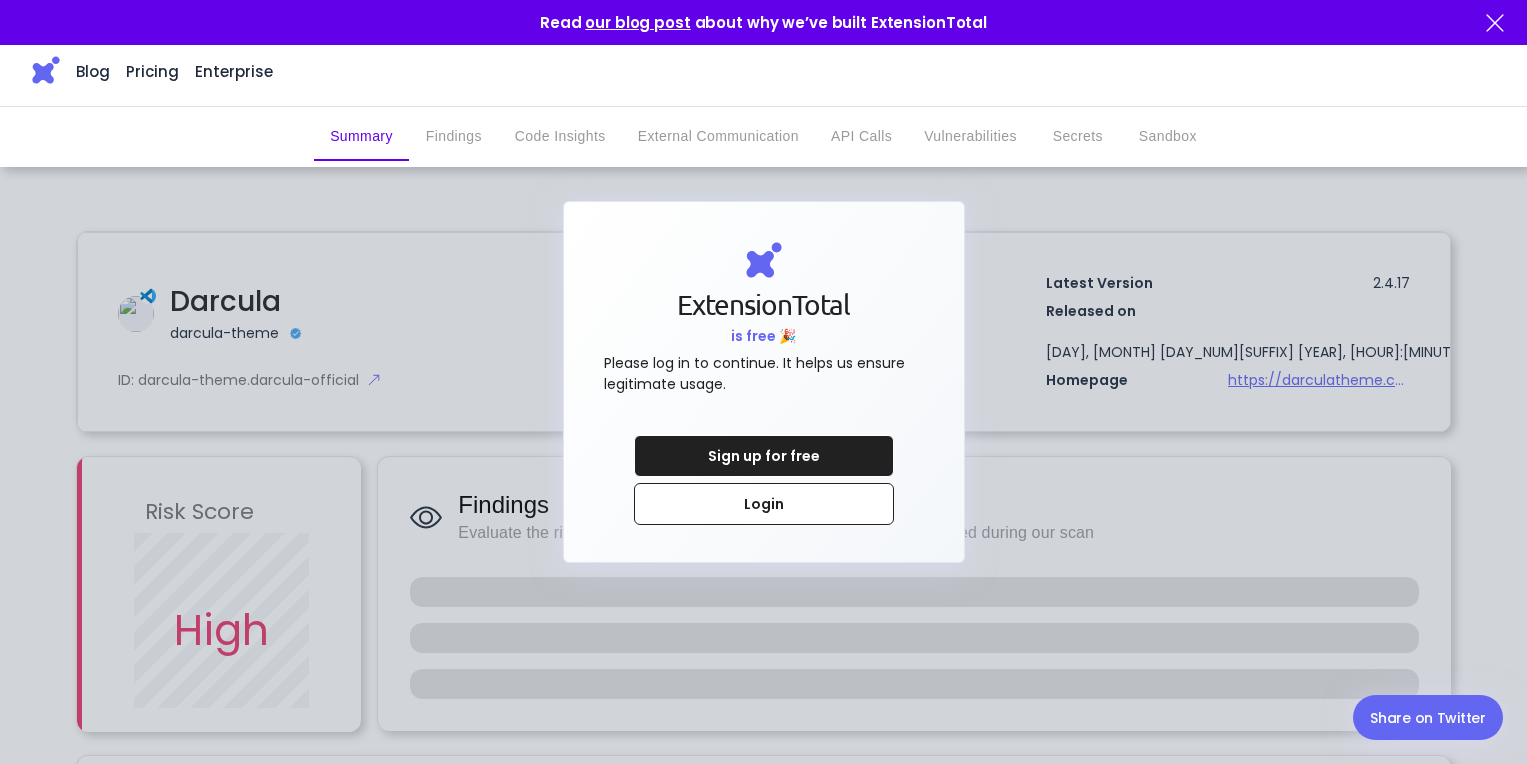 scroll, scrollTop: 0, scrollLeft: 0, axis: both 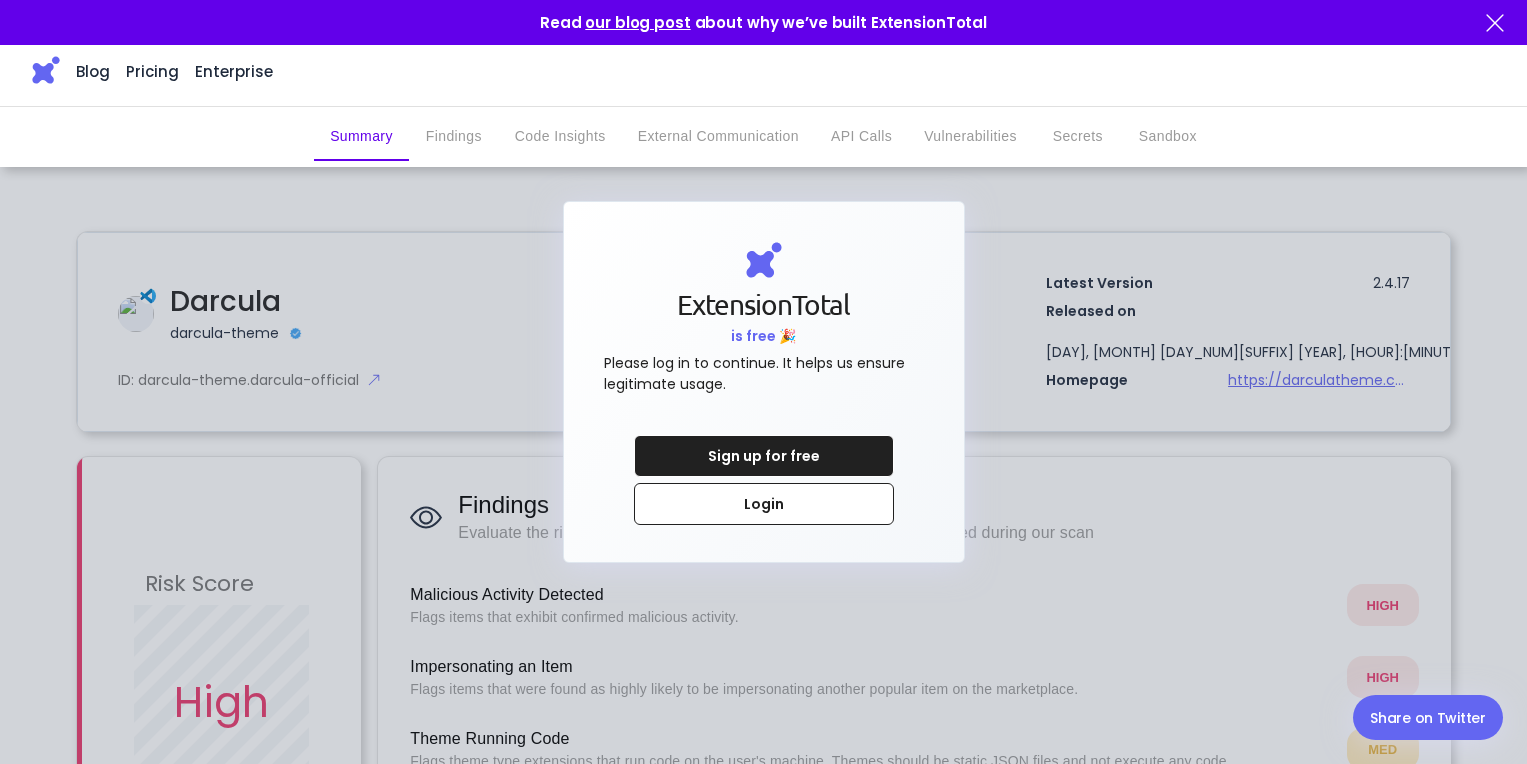 click at bounding box center [763, 382] 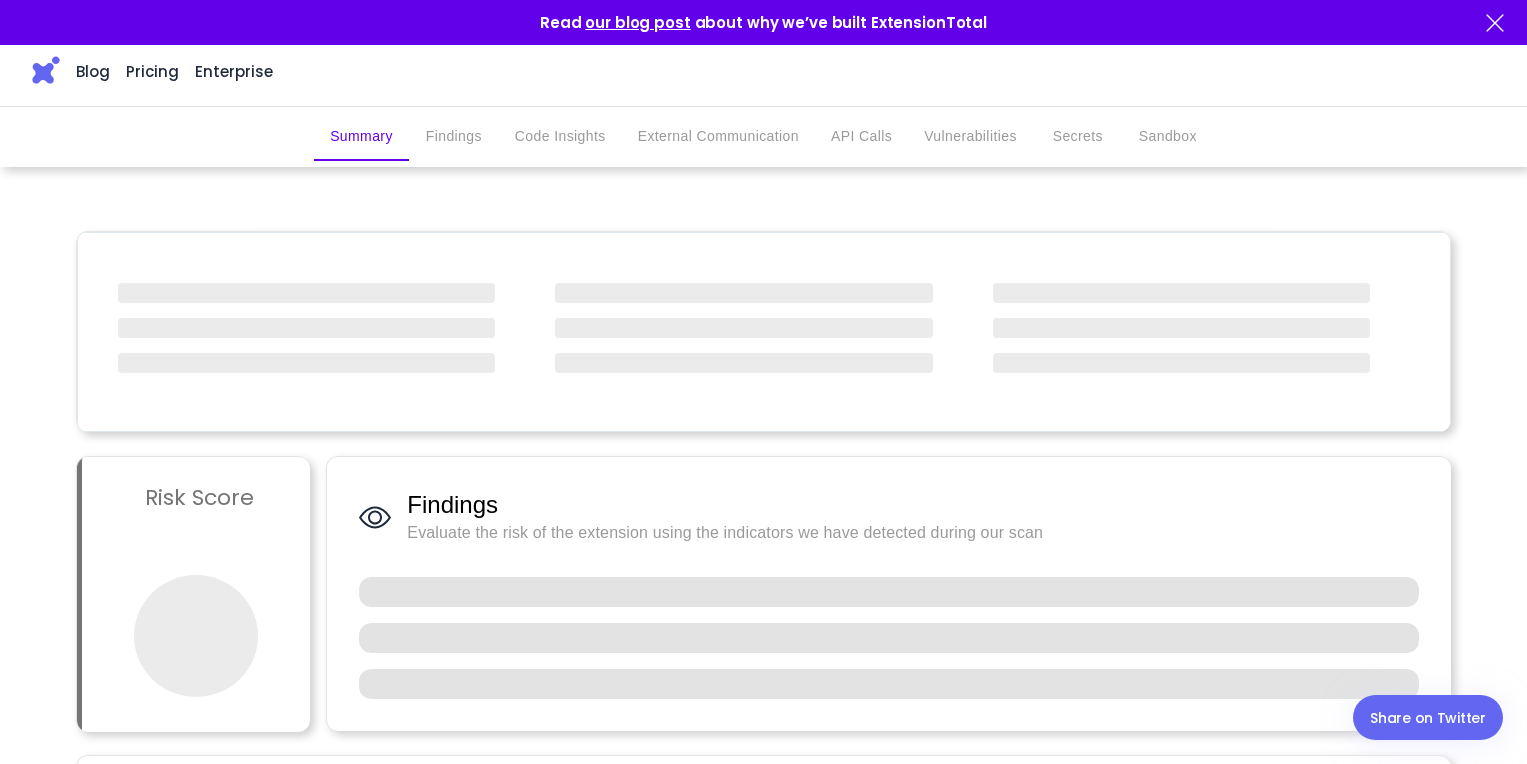 scroll, scrollTop: 0, scrollLeft: 0, axis: both 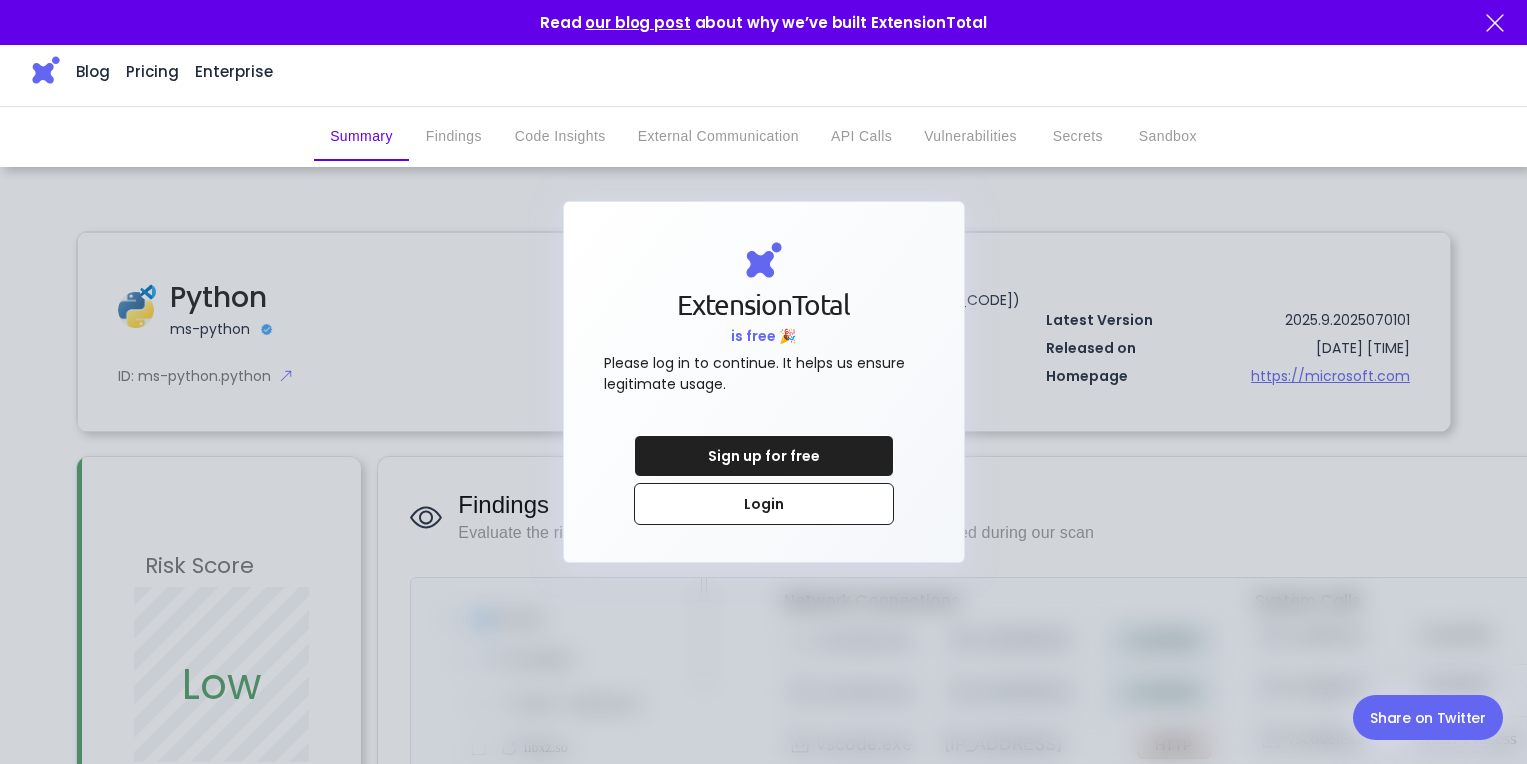 click on "Pricing" at bounding box center [152, 71] 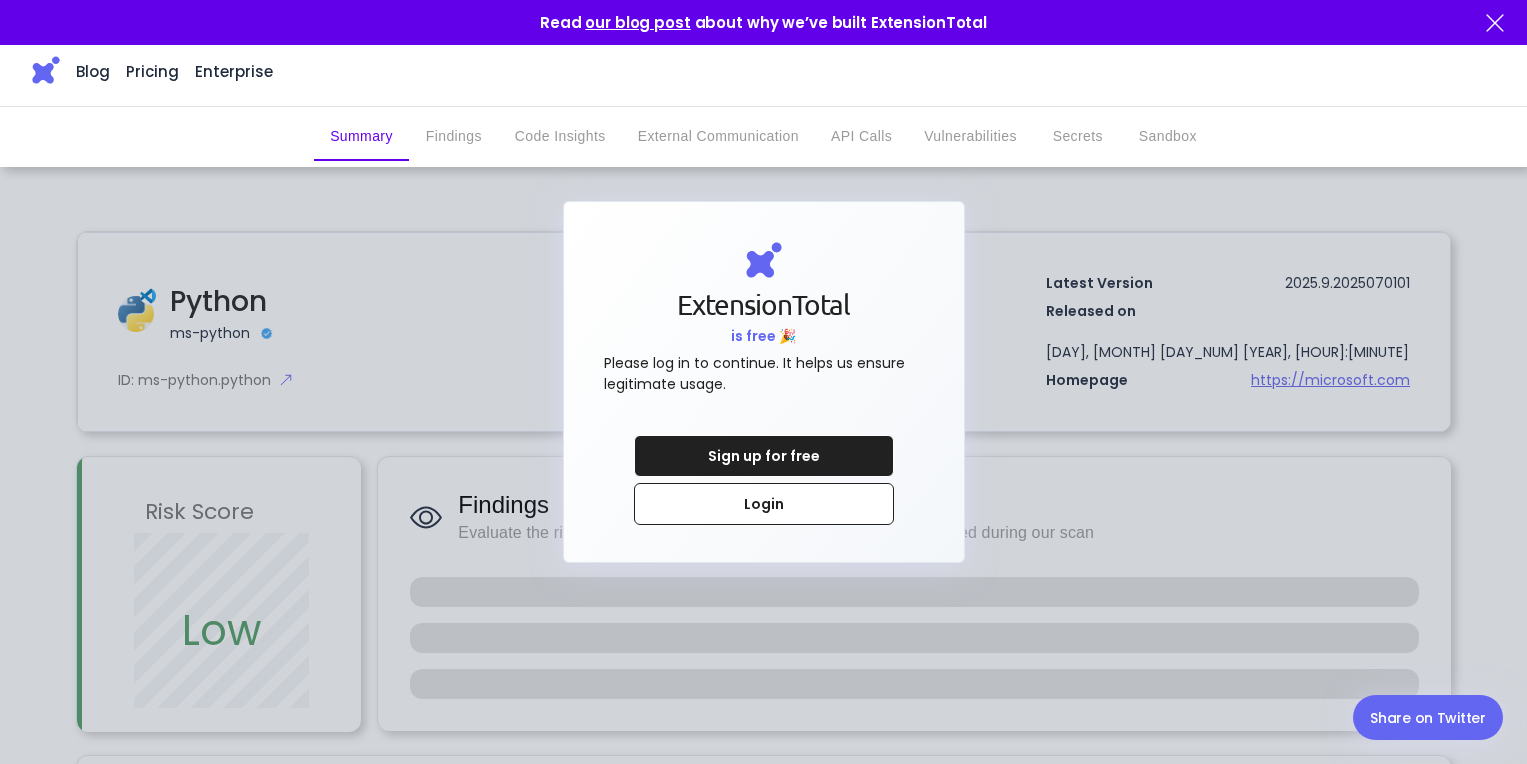 scroll, scrollTop: 0, scrollLeft: 0, axis: both 